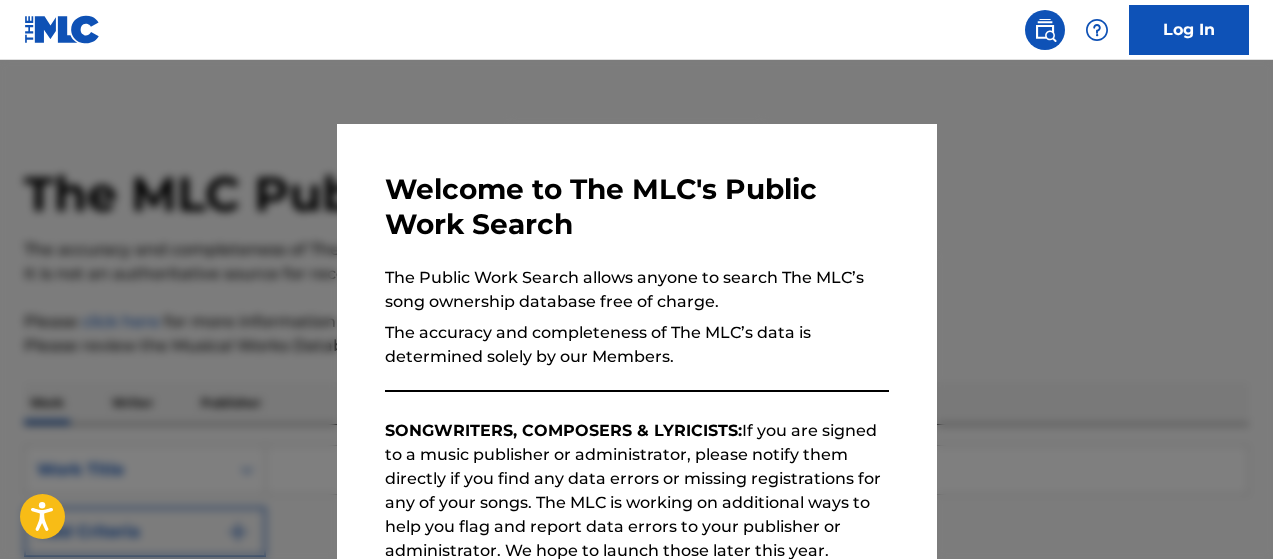 scroll, scrollTop: 0, scrollLeft: 0, axis: both 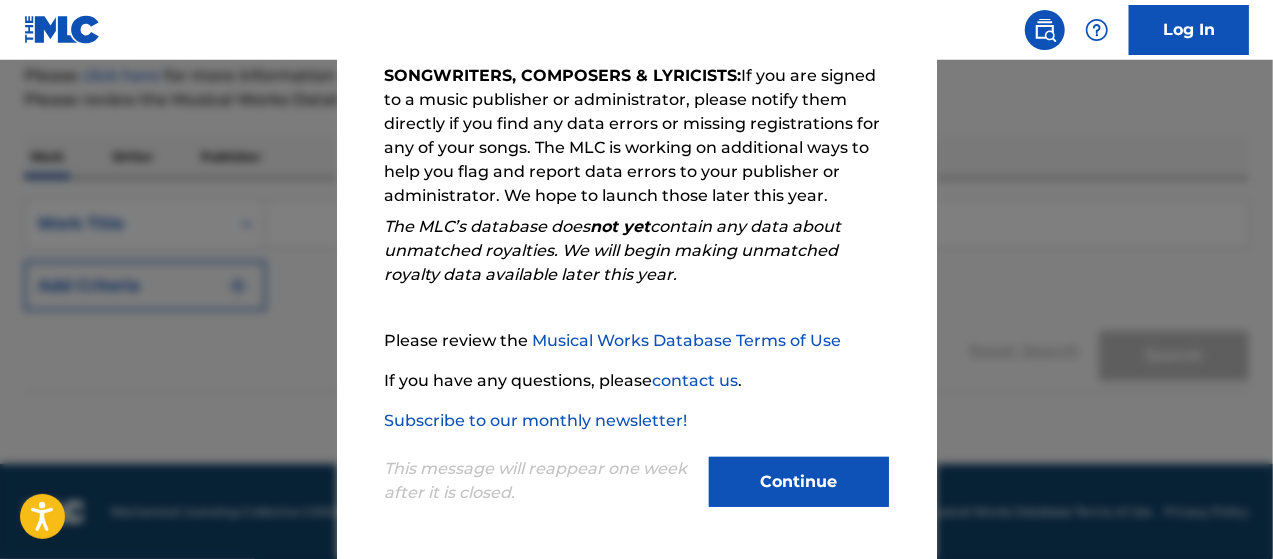 click on "Continue" at bounding box center [799, 482] 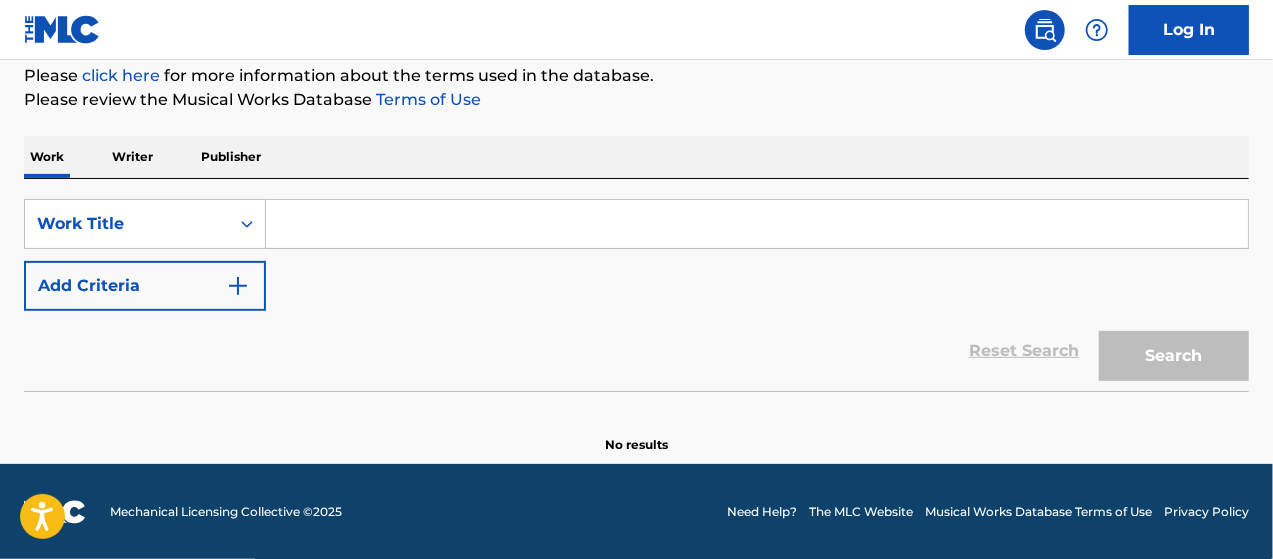 drag, startPoint x: 304, startPoint y: 222, endPoint x: 348, endPoint y: 302, distance: 91.3017 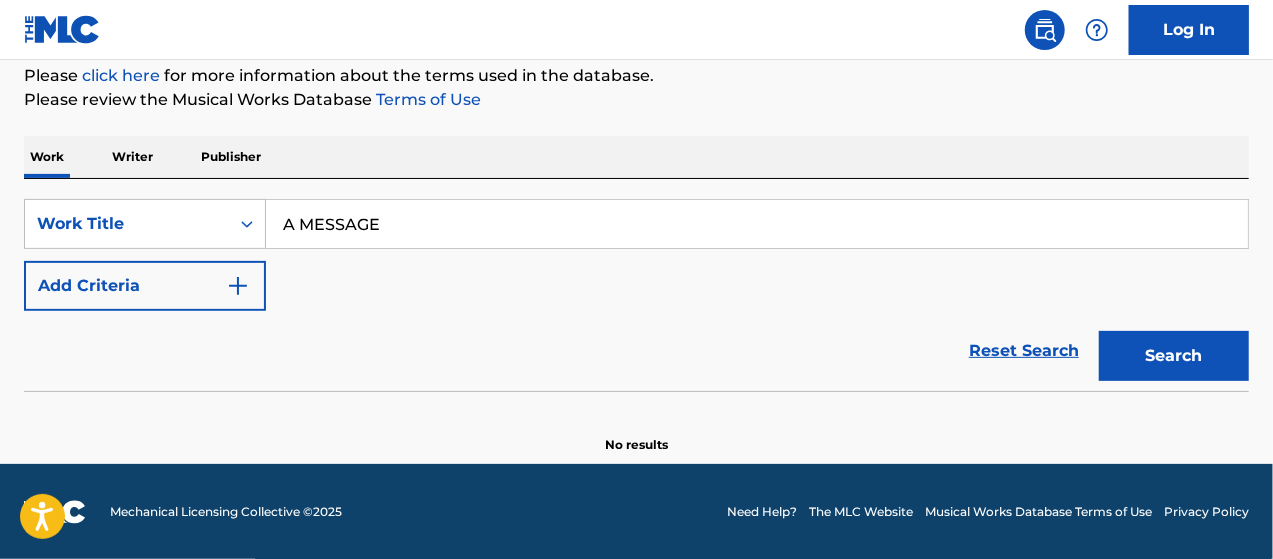 type on "A MESSAGE" 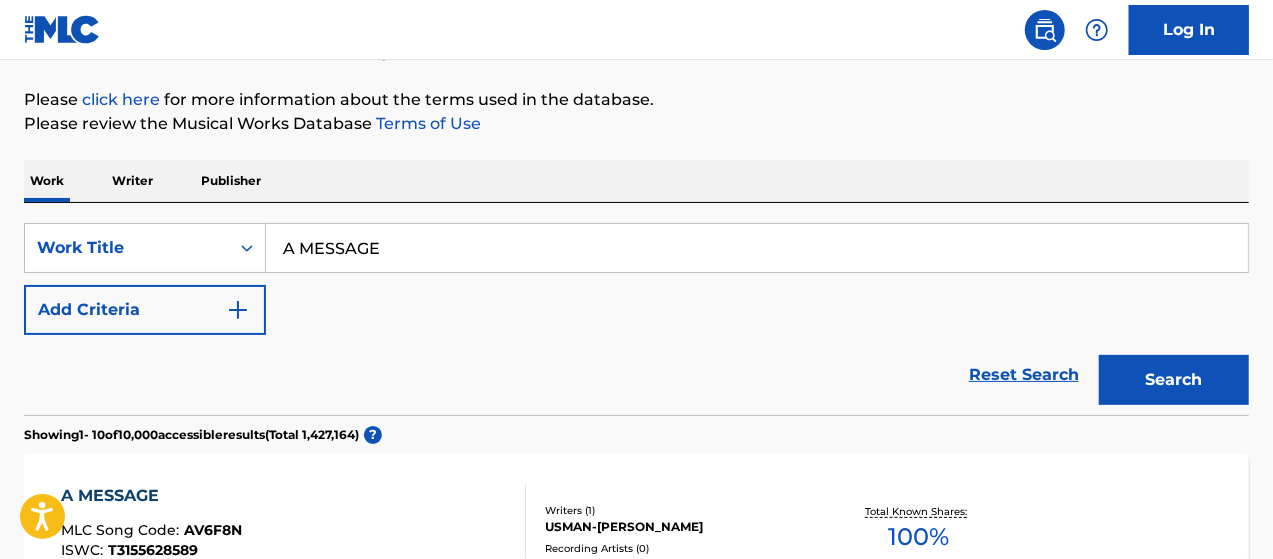 scroll, scrollTop: 79, scrollLeft: 0, axis: vertical 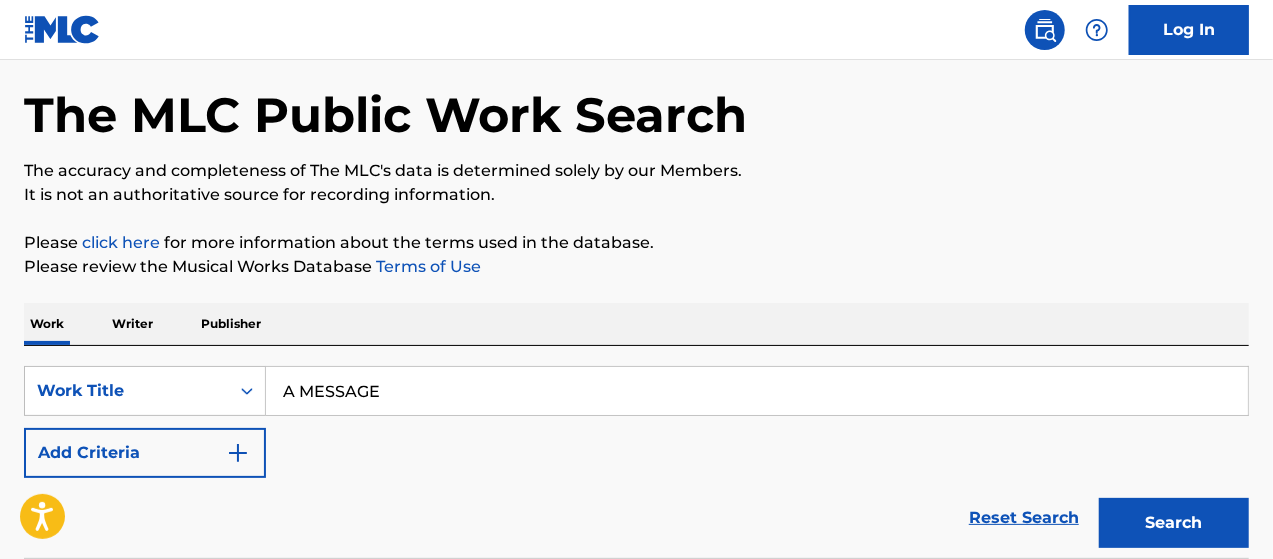 click at bounding box center (238, 453) 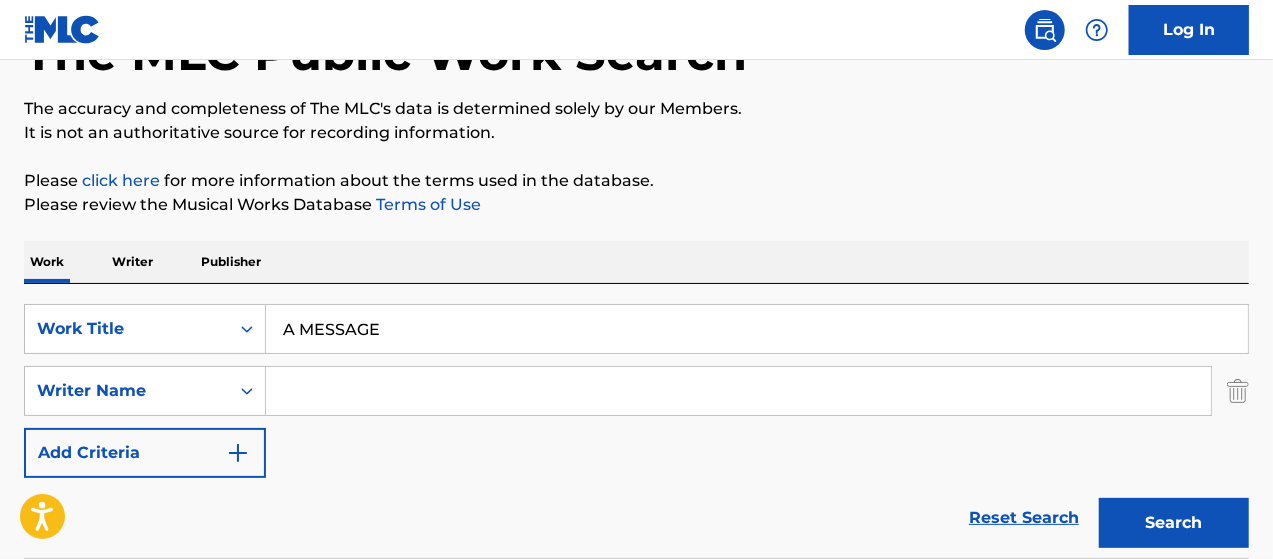 scroll, scrollTop: 279, scrollLeft: 0, axis: vertical 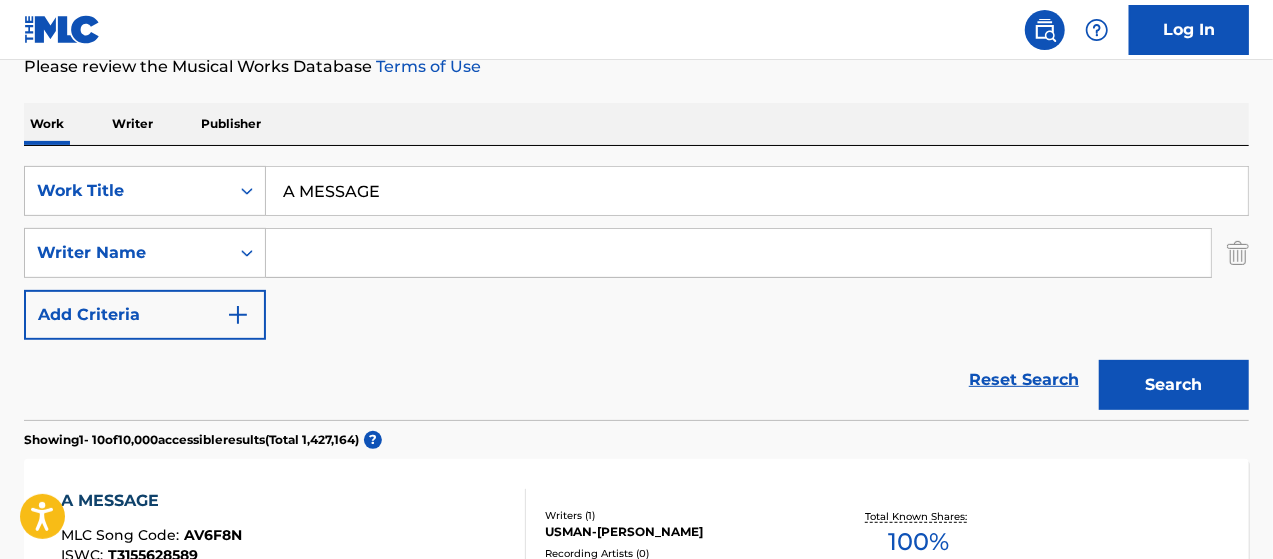 click at bounding box center (738, 253) 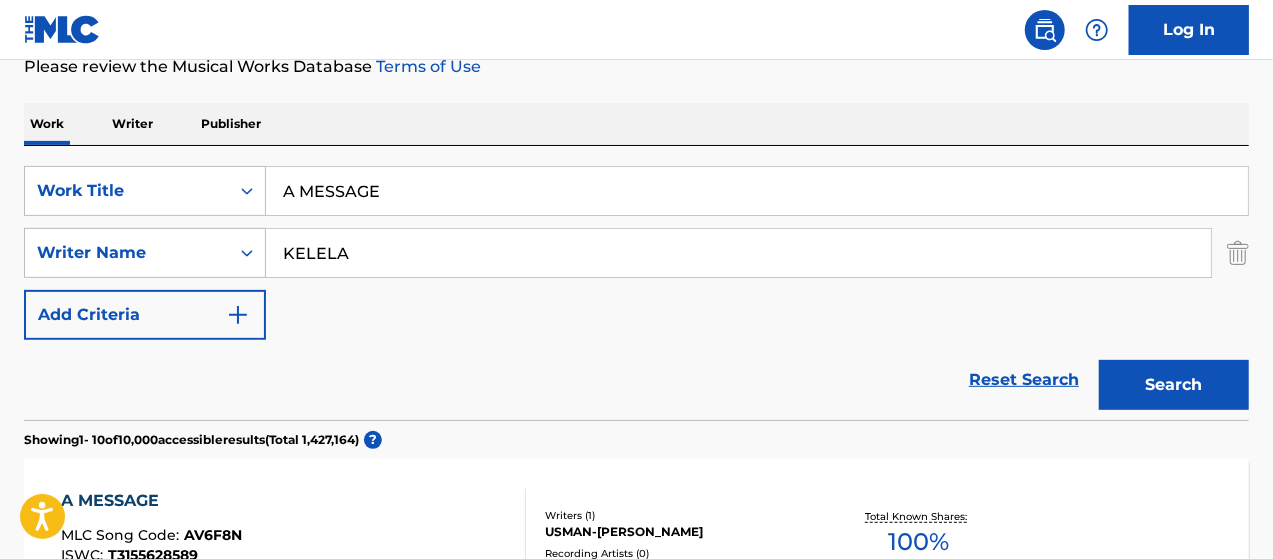 type on "KELELA" 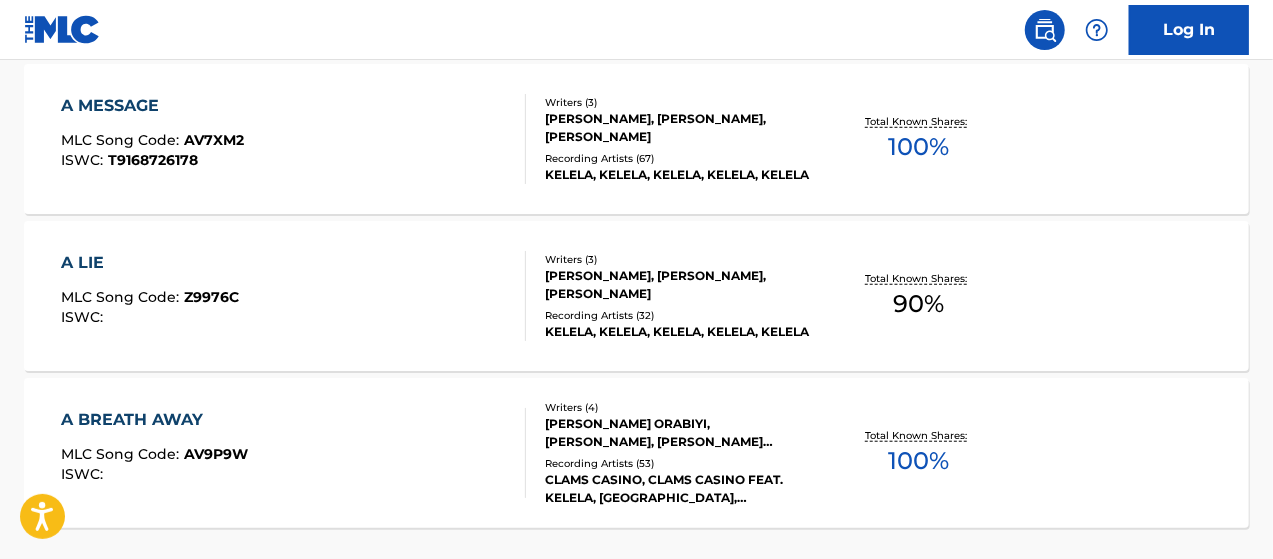 scroll, scrollTop: 512, scrollLeft: 0, axis: vertical 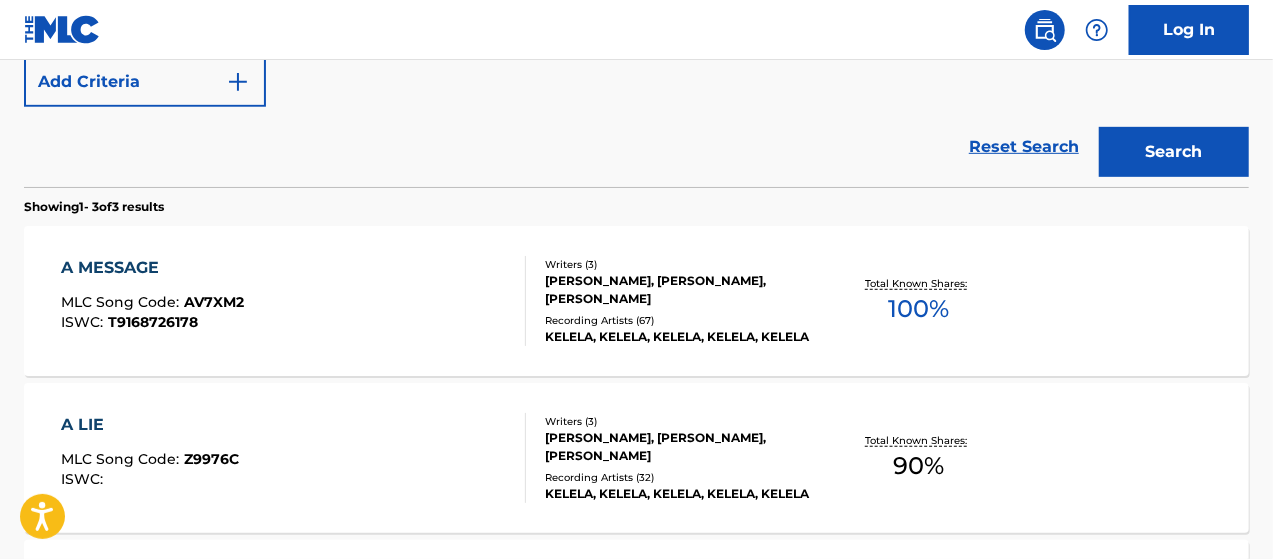 click on "[PERSON_NAME], [PERSON_NAME], [PERSON_NAME]" at bounding box center (681, 290) 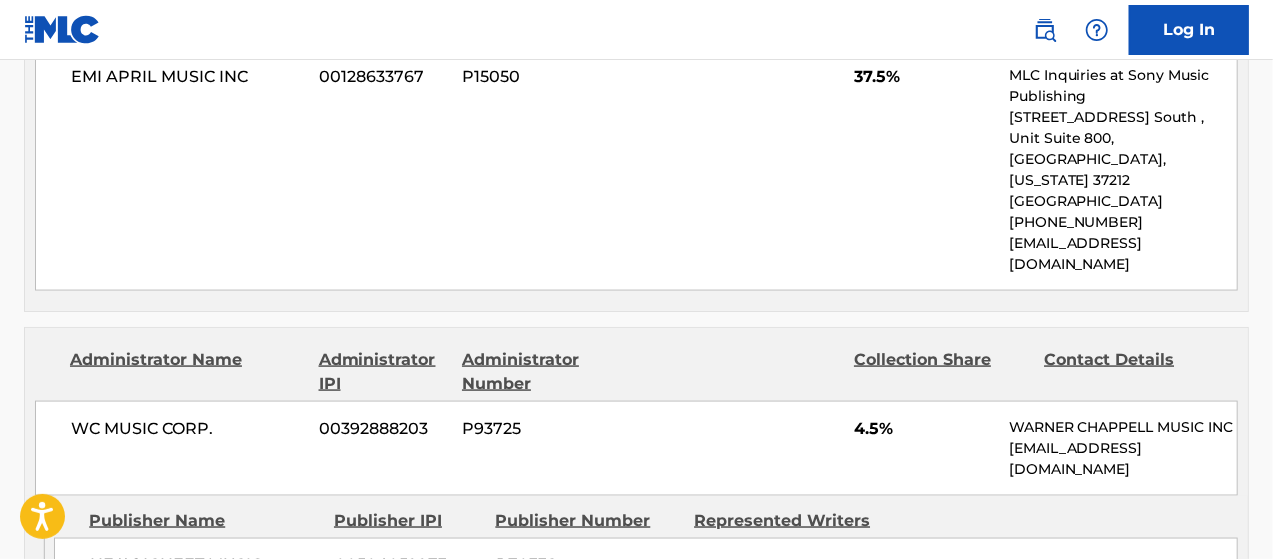 scroll, scrollTop: 1333, scrollLeft: 0, axis: vertical 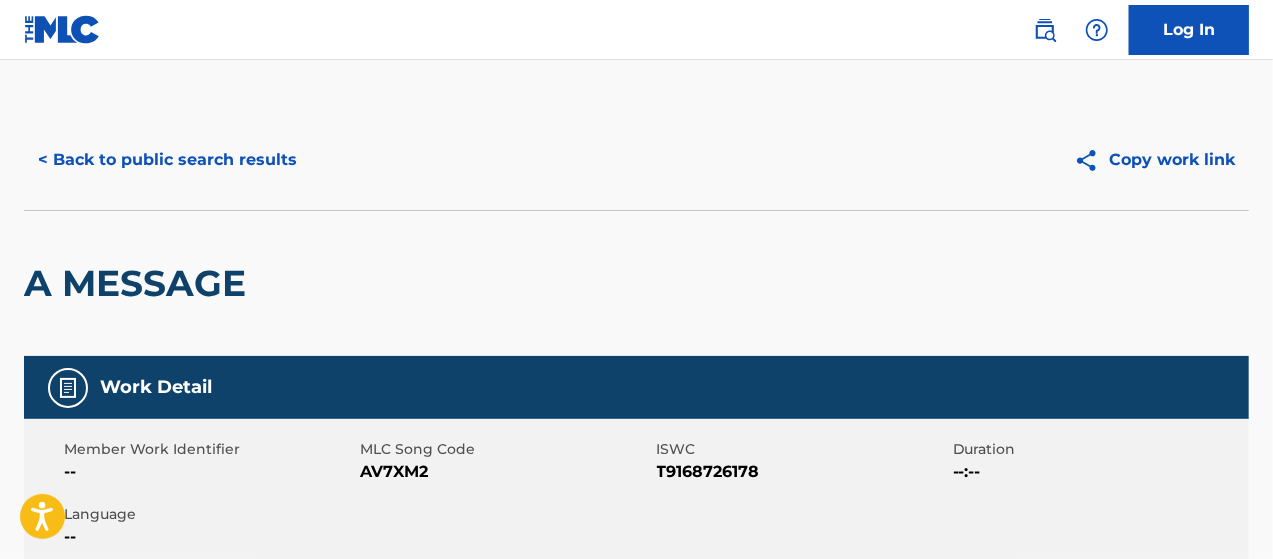 click on "< Back to public search results" at bounding box center [167, 160] 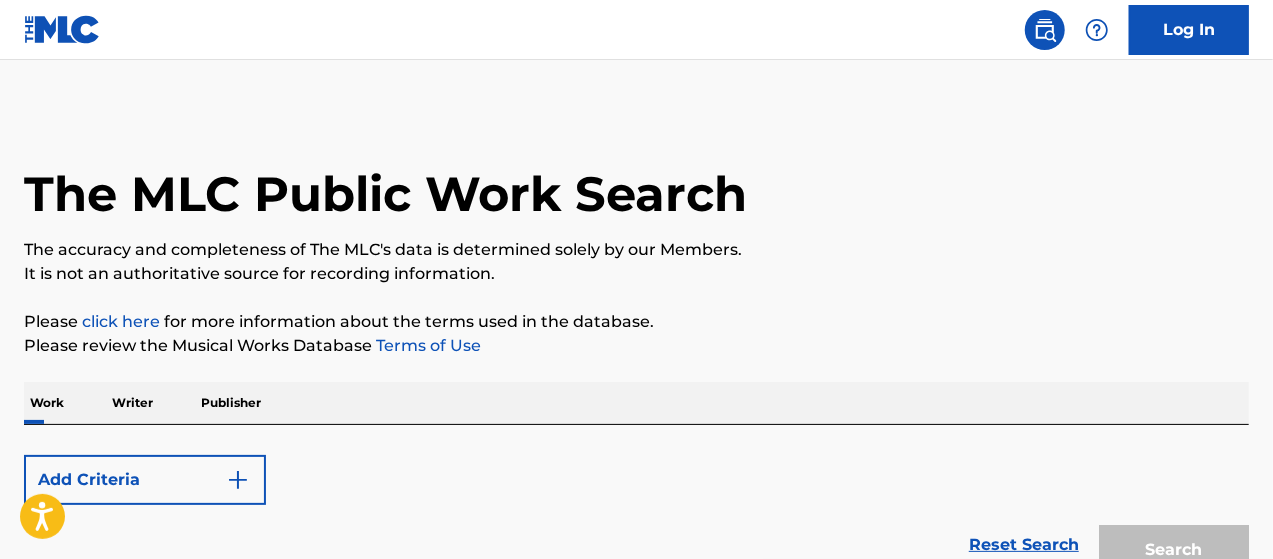 scroll, scrollTop: 626, scrollLeft: 0, axis: vertical 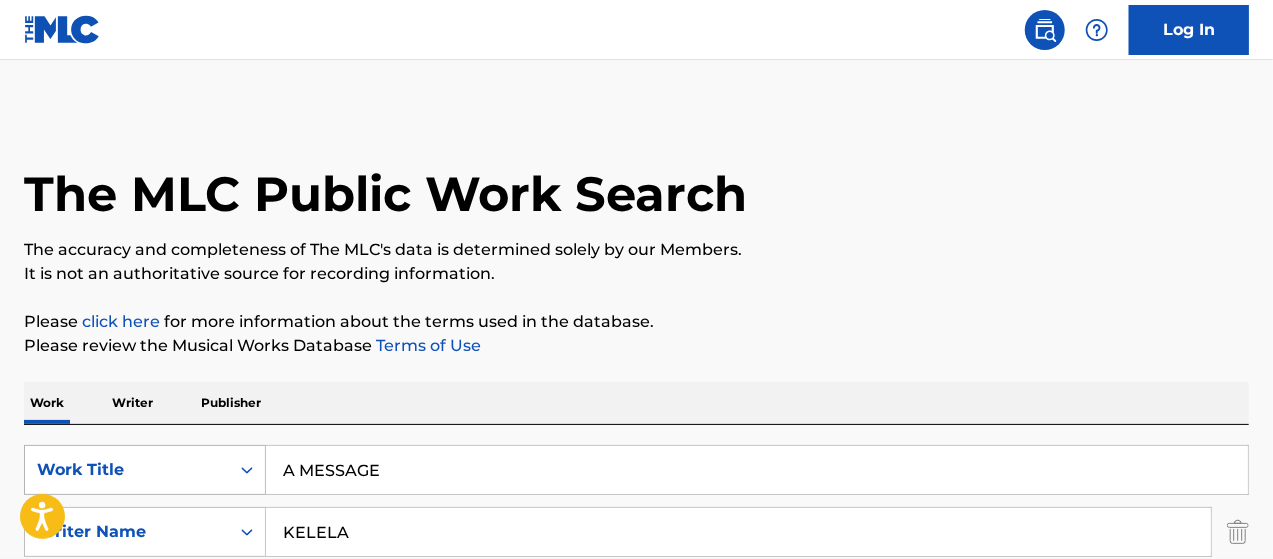 click on "SearchWithCriteria6d15e9f4-579a-4d3d-82a1-deb867112d75 Work Title A MESSAGE" at bounding box center (636, 470) 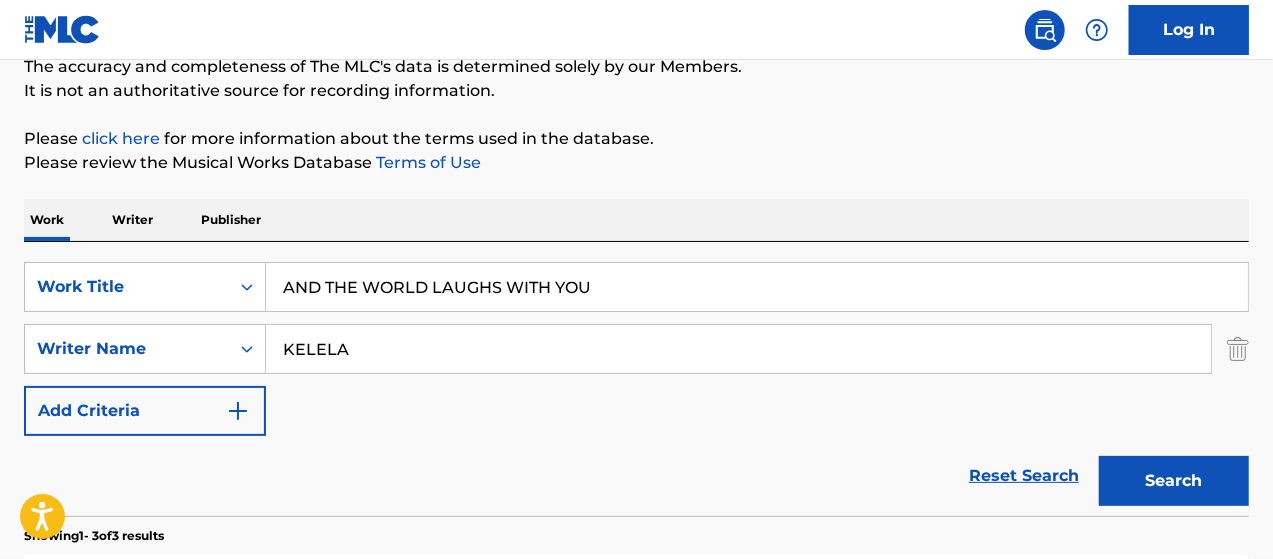scroll, scrollTop: 200, scrollLeft: 0, axis: vertical 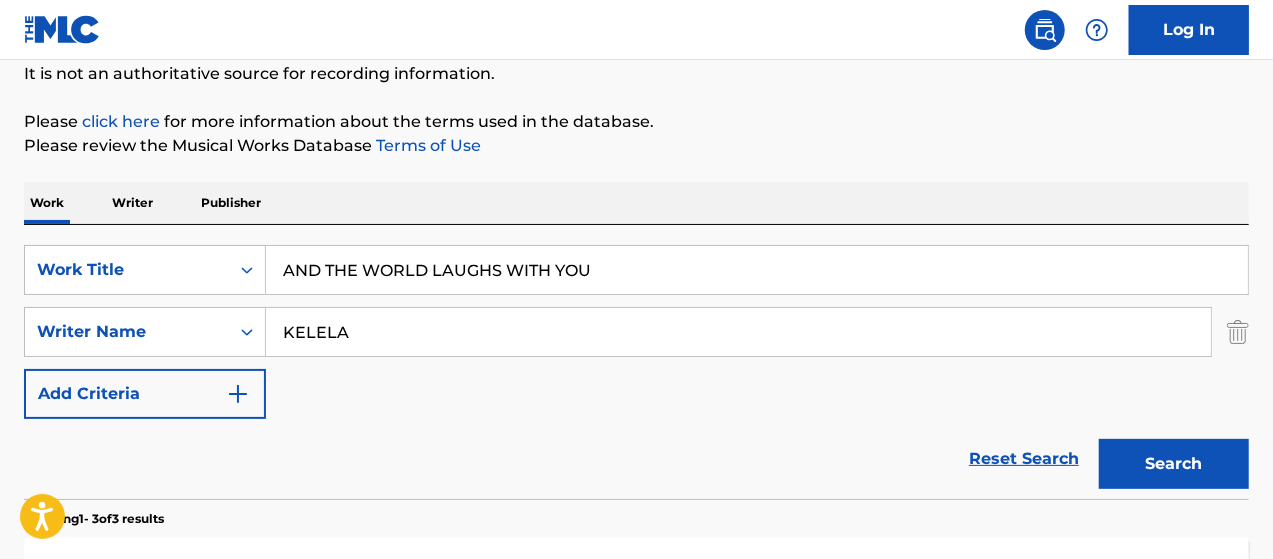 type on "AND THE WORLD LAUGHS WITH YOU" 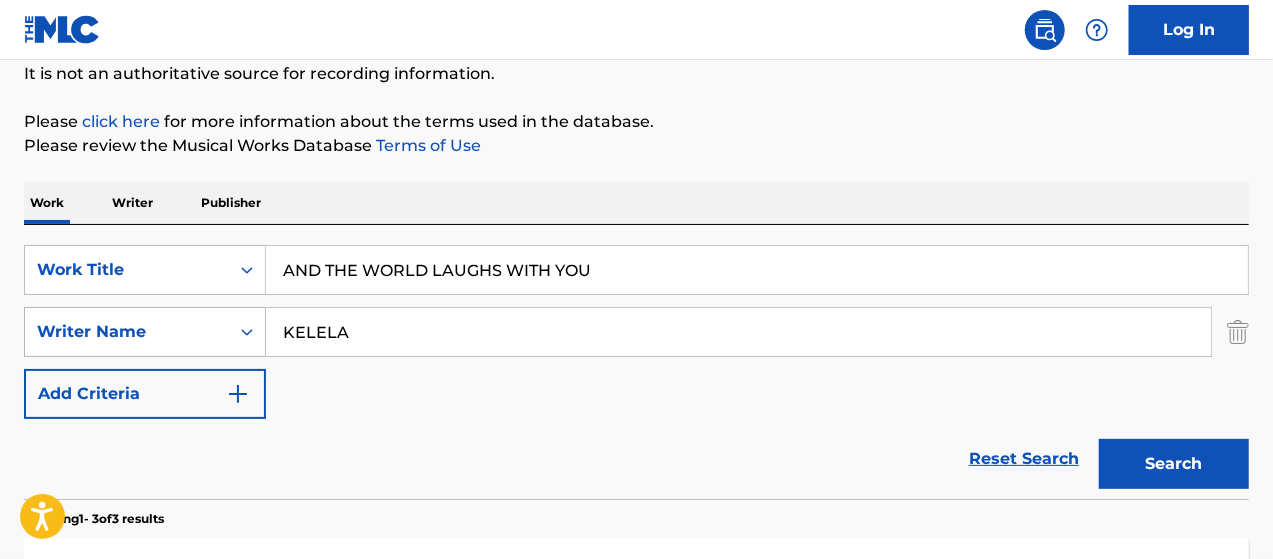 drag, startPoint x: 367, startPoint y: 339, endPoint x: 212, endPoint y: 338, distance: 155.00322 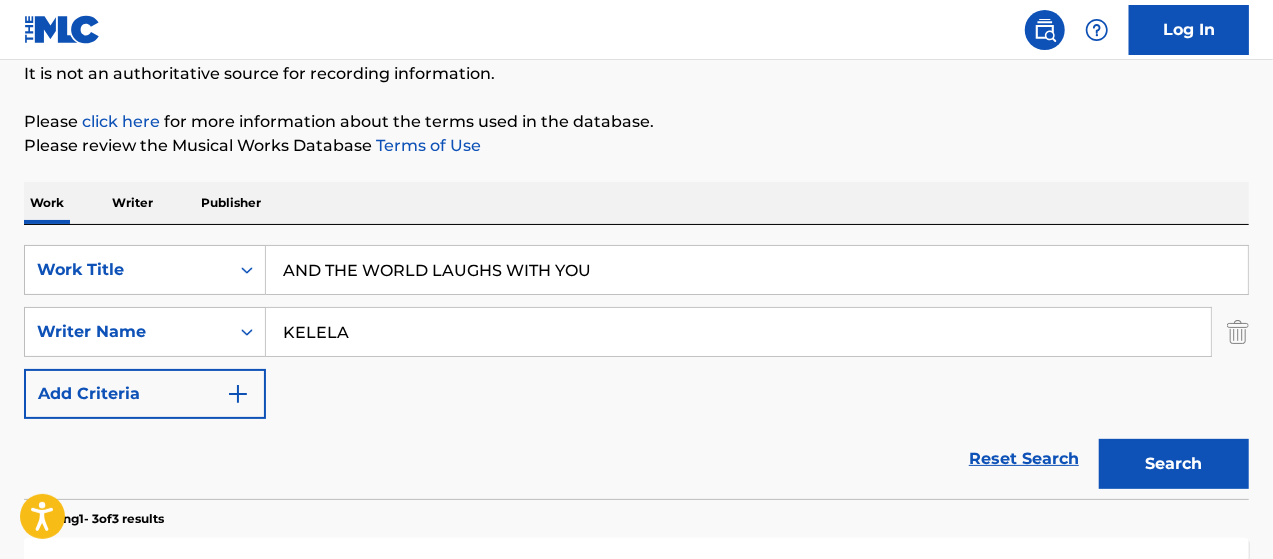 drag, startPoint x: 1238, startPoint y: 331, endPoint x: 1217, endPoint y: 393, distance: 65.459915 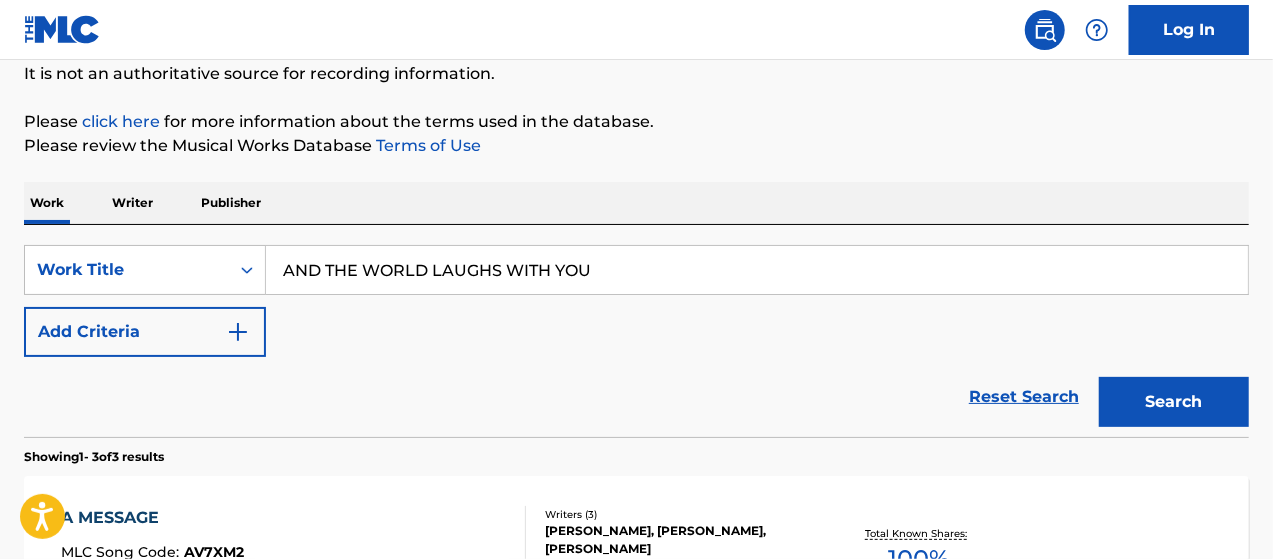 click on "Search" at bounding box center (1174, 402) 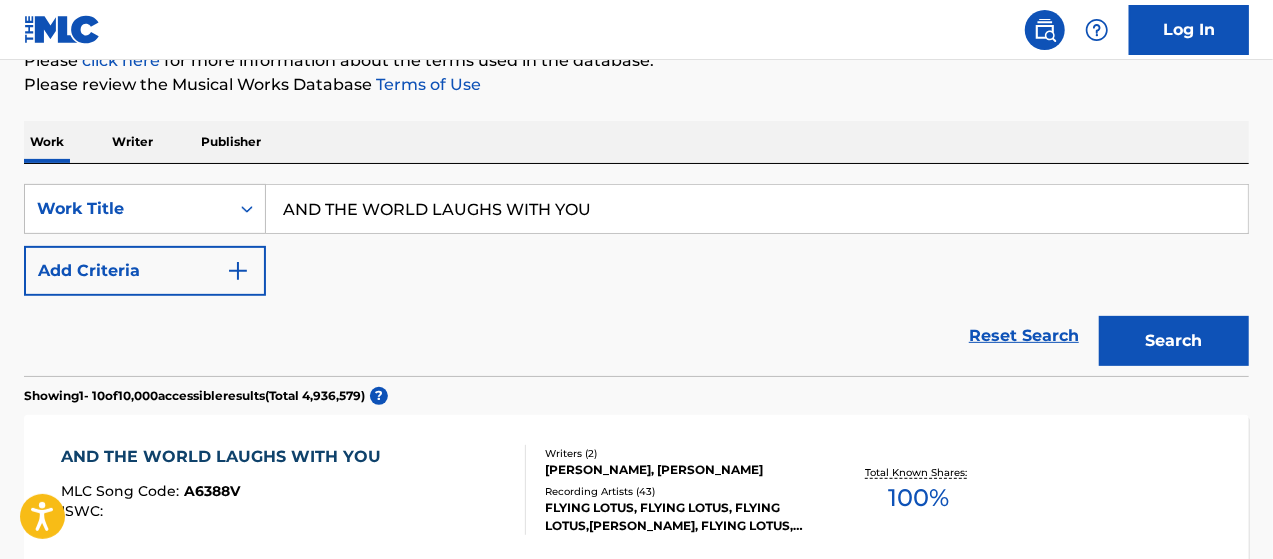 scroll, scrollTop: 433, scrollLeft: 0, axis: vertical 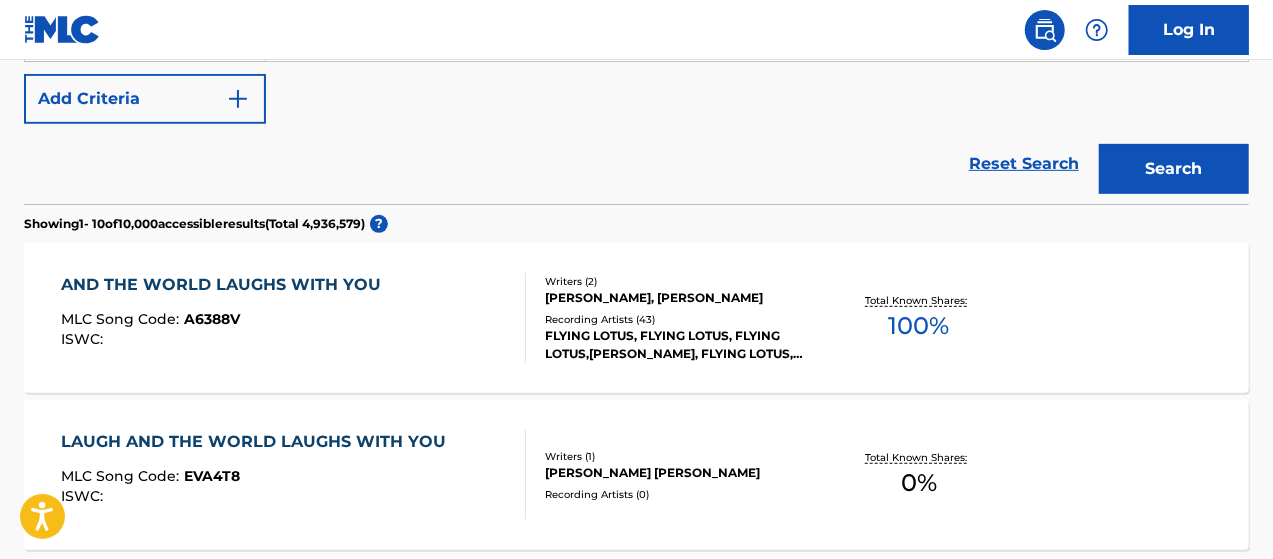 click on "AND THE WORLD LAUGHS WITH YOU" at bounding box center [226, 285] 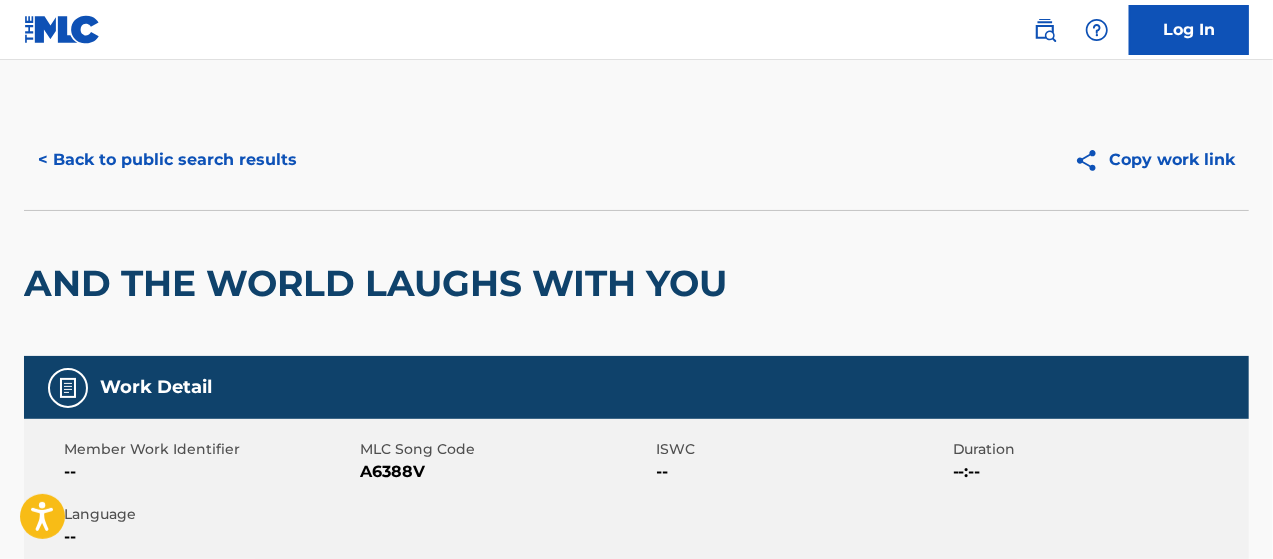 scroll, scrollTop: 0, scrollLeft: 0, axis: both 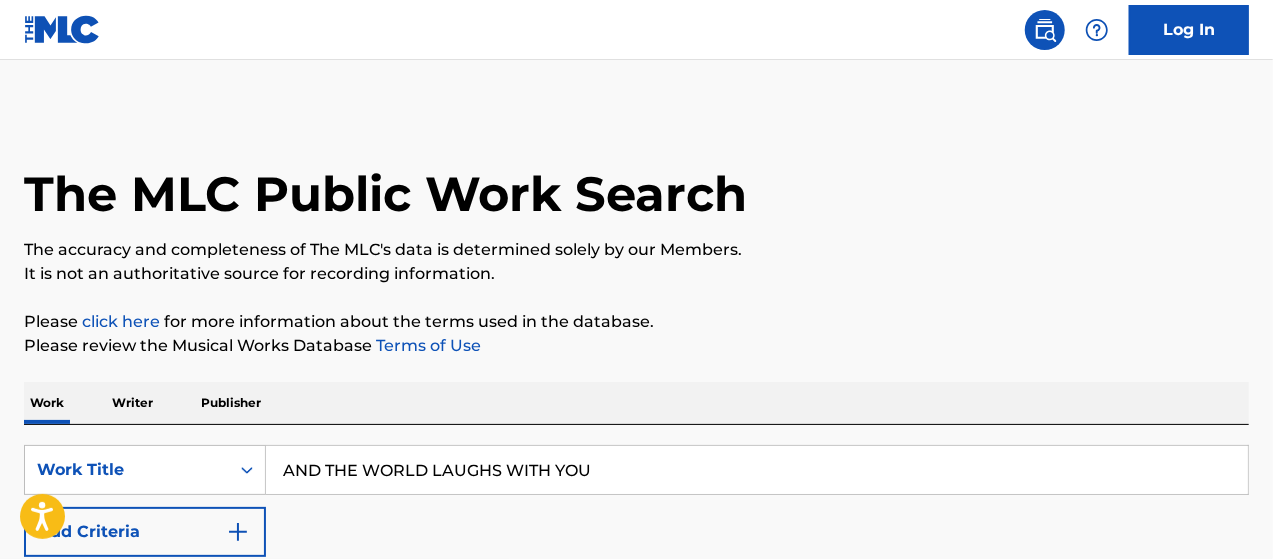 drag, startPoint x: 378, startPoint y: 464, endPoint x: 348, endPoint y: 455, distance: 31.320919 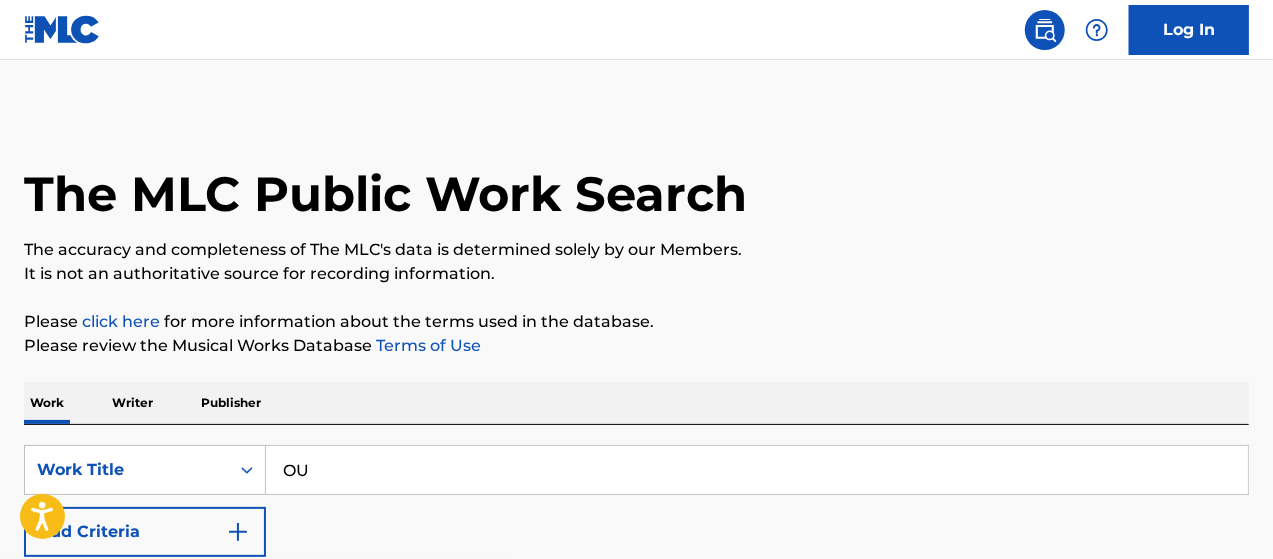 type on "U" 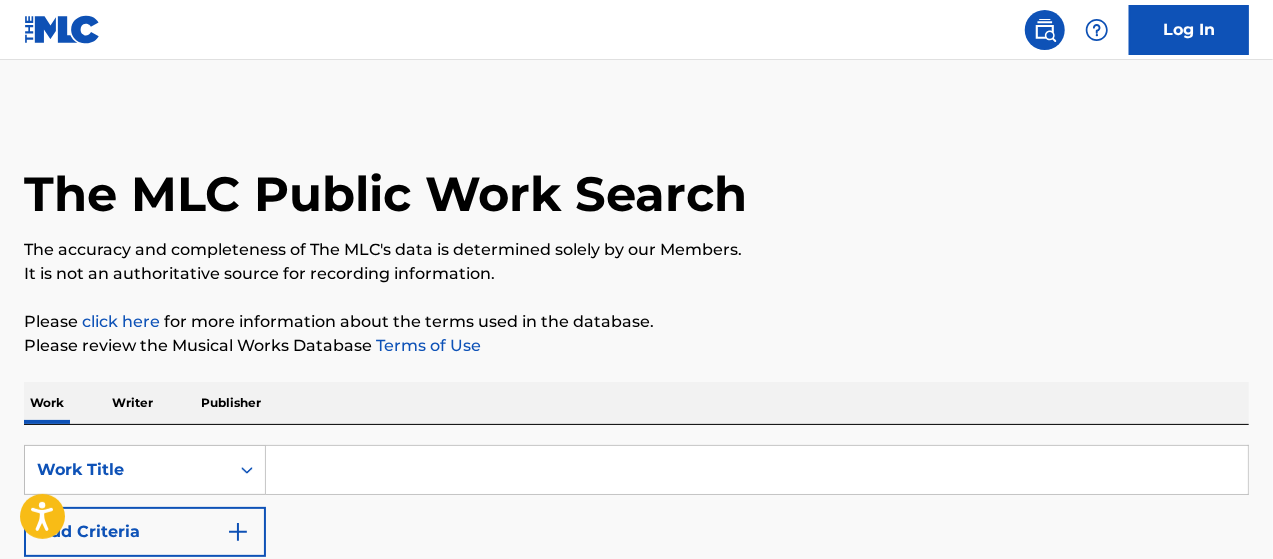paste on "RAVEN" 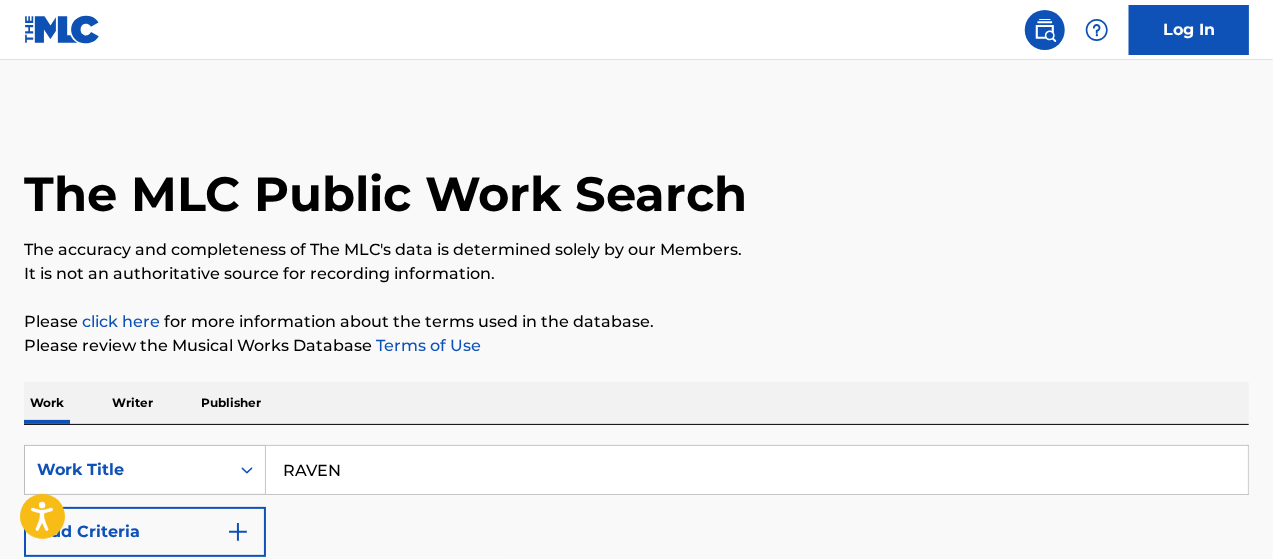 type on "RAVEN" 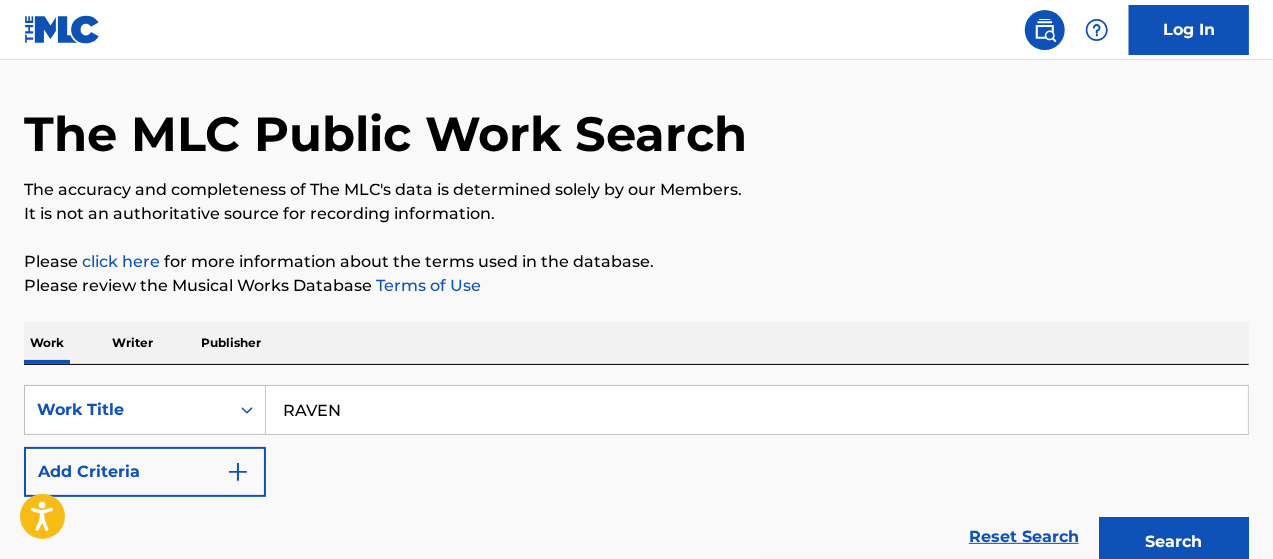 scroll, scrollTop: 233, scrollLeft: 0, axis: vertical 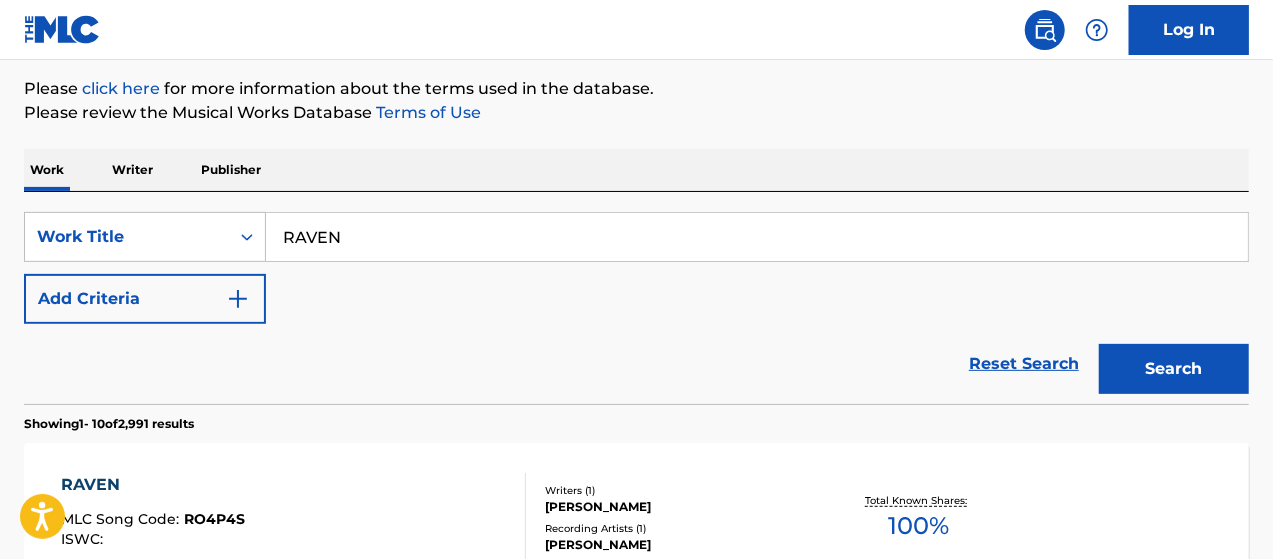click on "Search" at bounding box center [1174, 369] 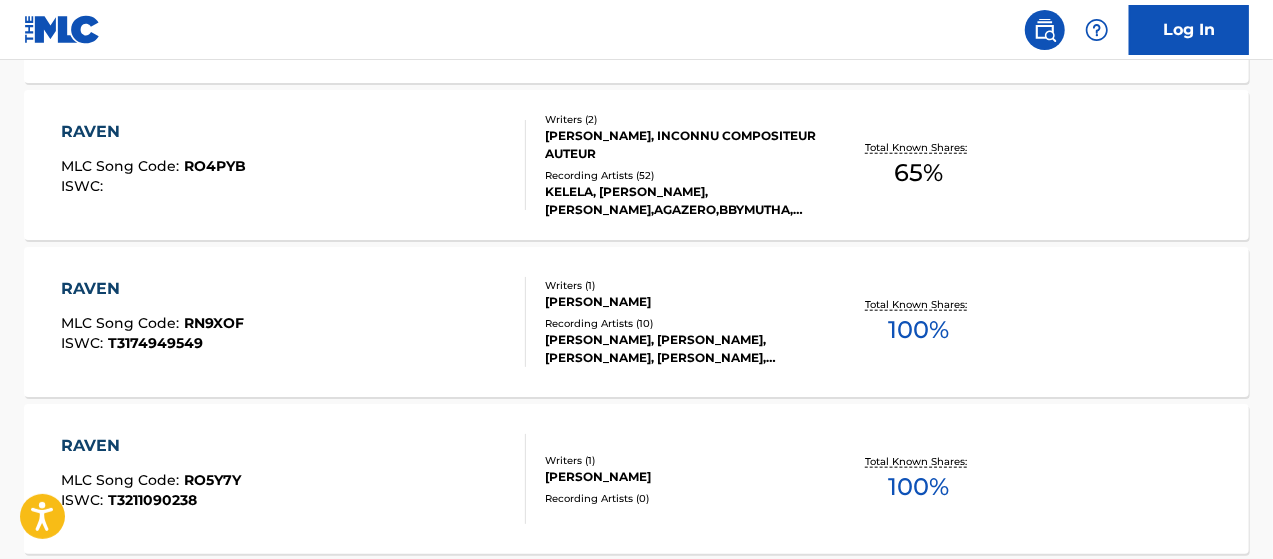 scroll, scrollTop: 933, scrollLeft: 0, axis: vertical 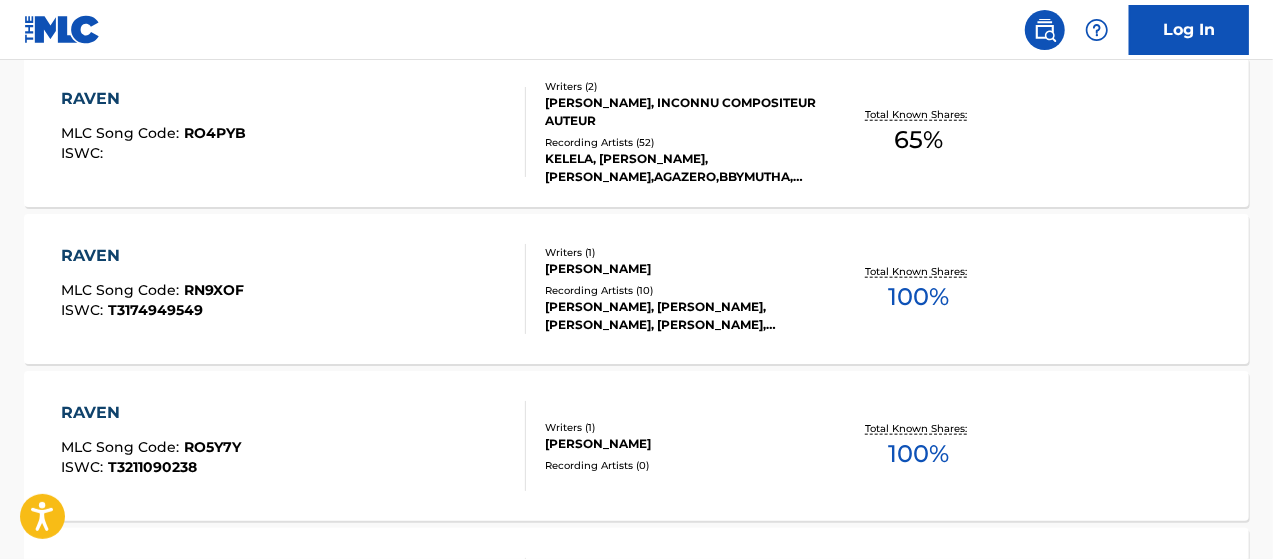 click on "[PERSON_NAME], INCONNU COMPOSITEUR AUTEUR" at bounding box center (681, 112) 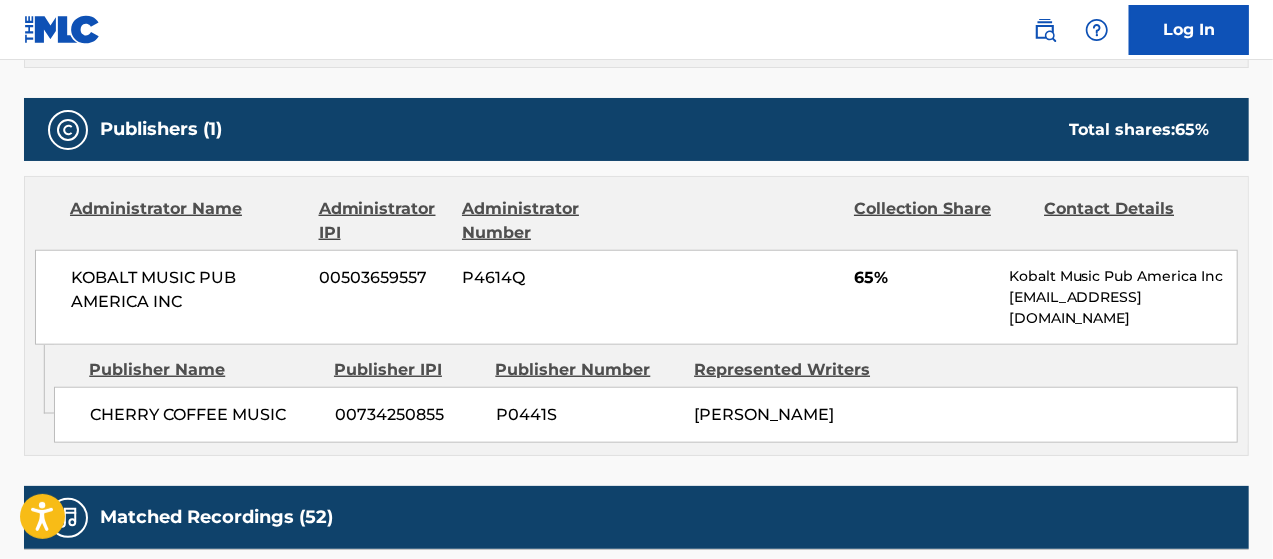 scroll, scrollTop: 833, scrollLeft: 0, axis: vertical 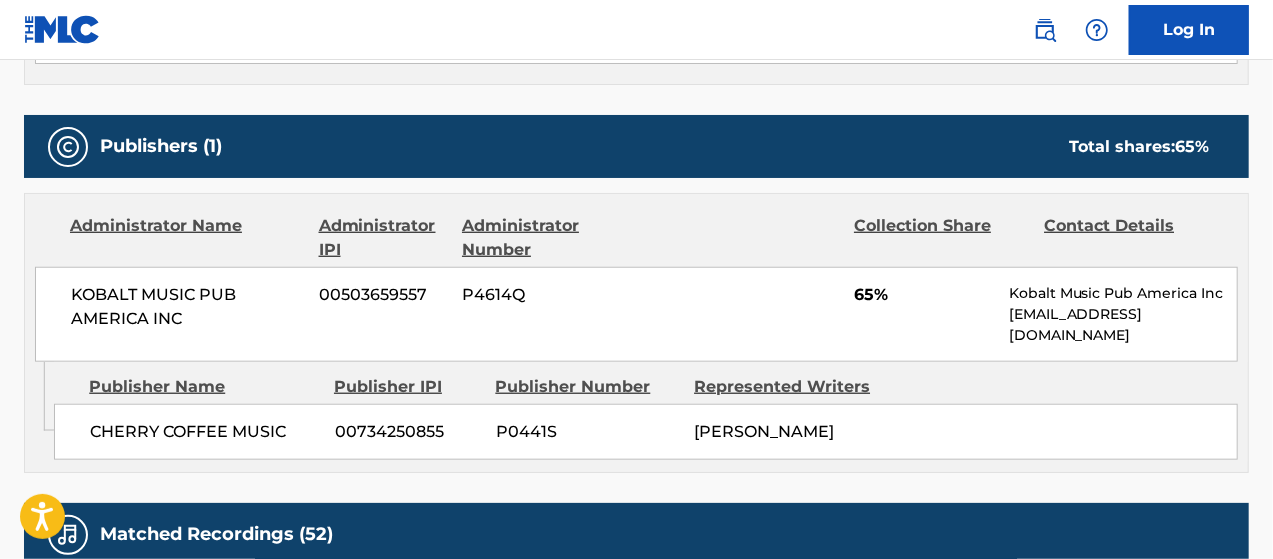 drag, startPoint x: 1010, startPoint y: 313, endPoint x: 1085, endPoint y: 349, distance: 83.19255 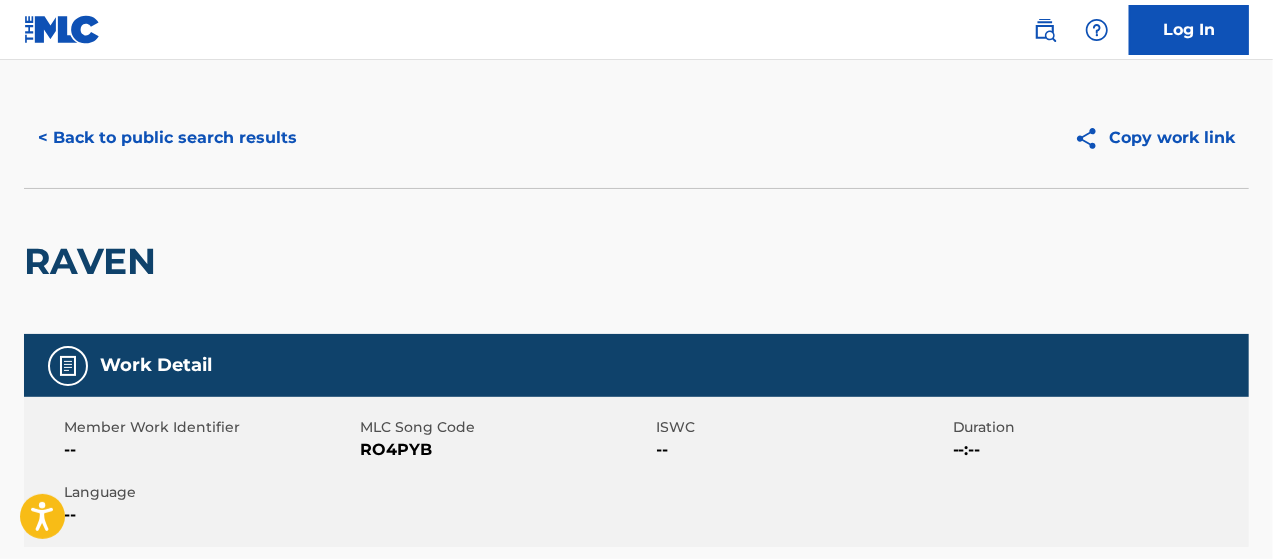 scroll, scrollTop: 0, scrollLeft: 0, axis: both 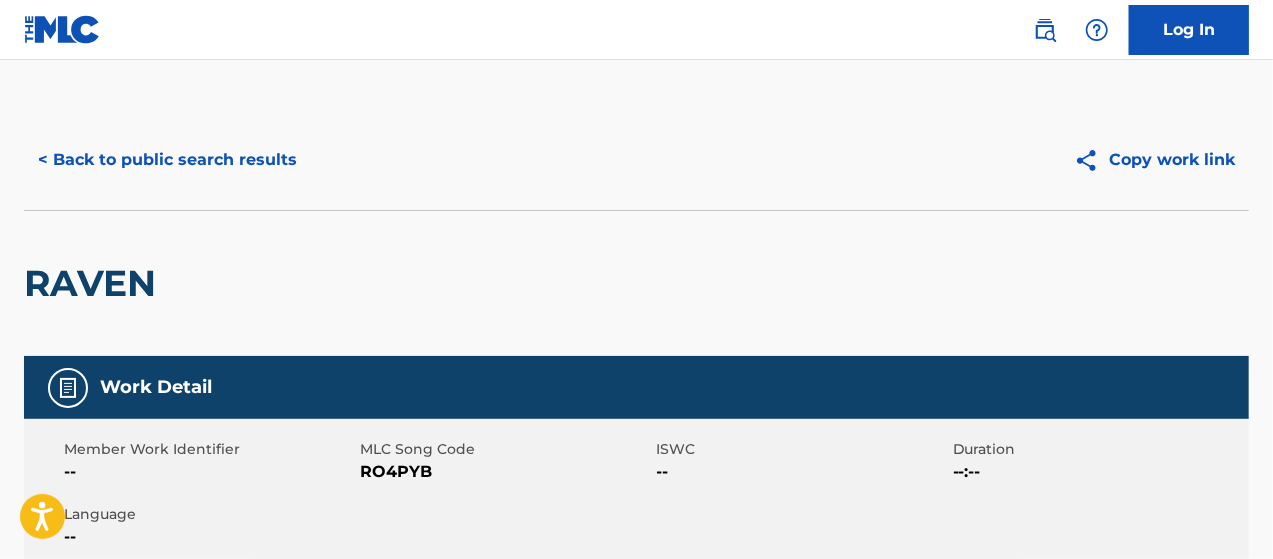 click on "< Back to public search results" at bounding box center [167, 160] 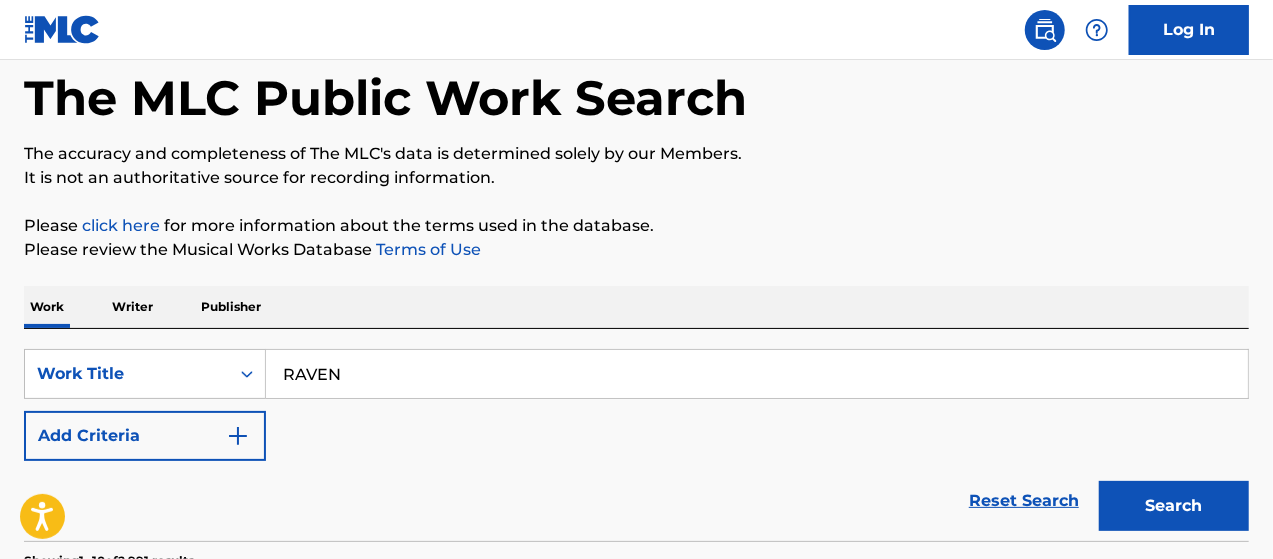 scroll, scrollTop: 0, scrollLeft: 0, axis: both 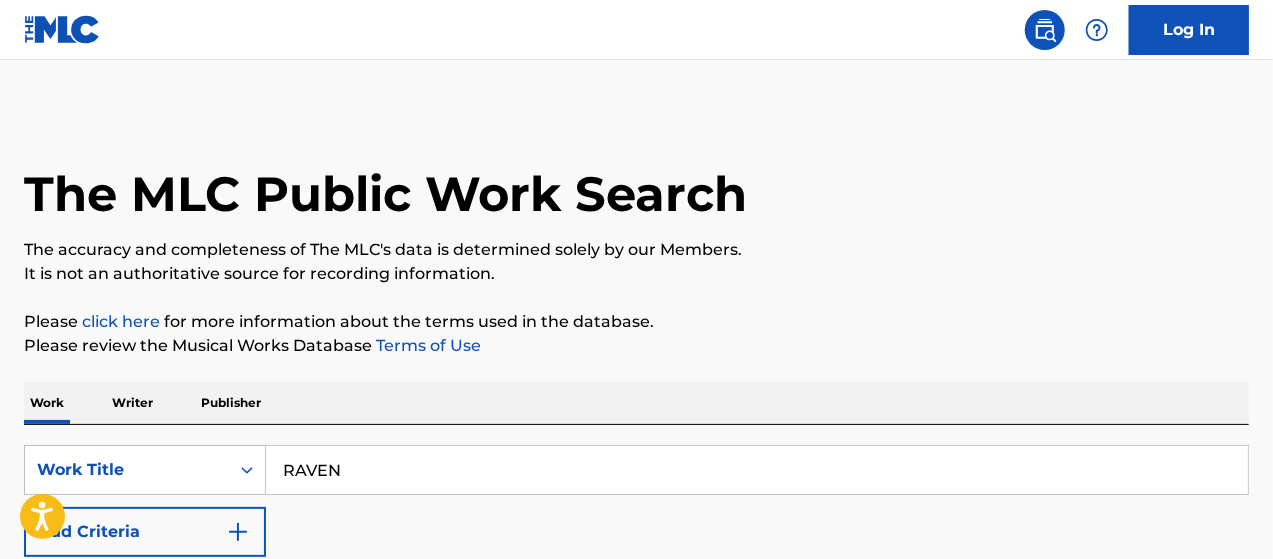 drag, startPoint x: 396, startPoint y: 461, endPoint x: 424, endPoint y: 426, distance: 44.82187 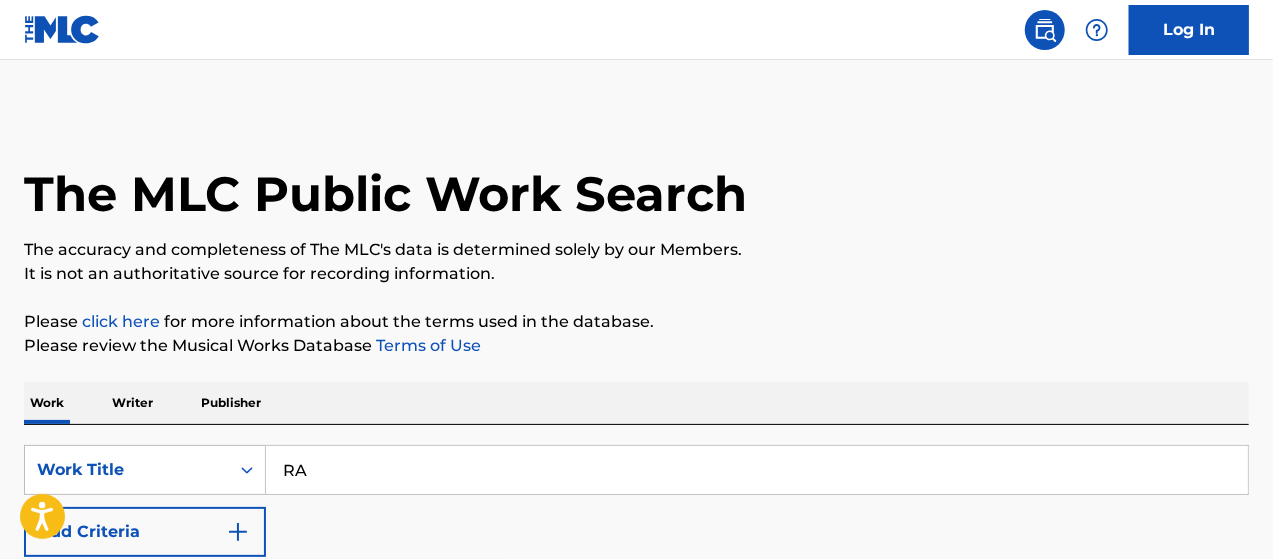 type on "R" 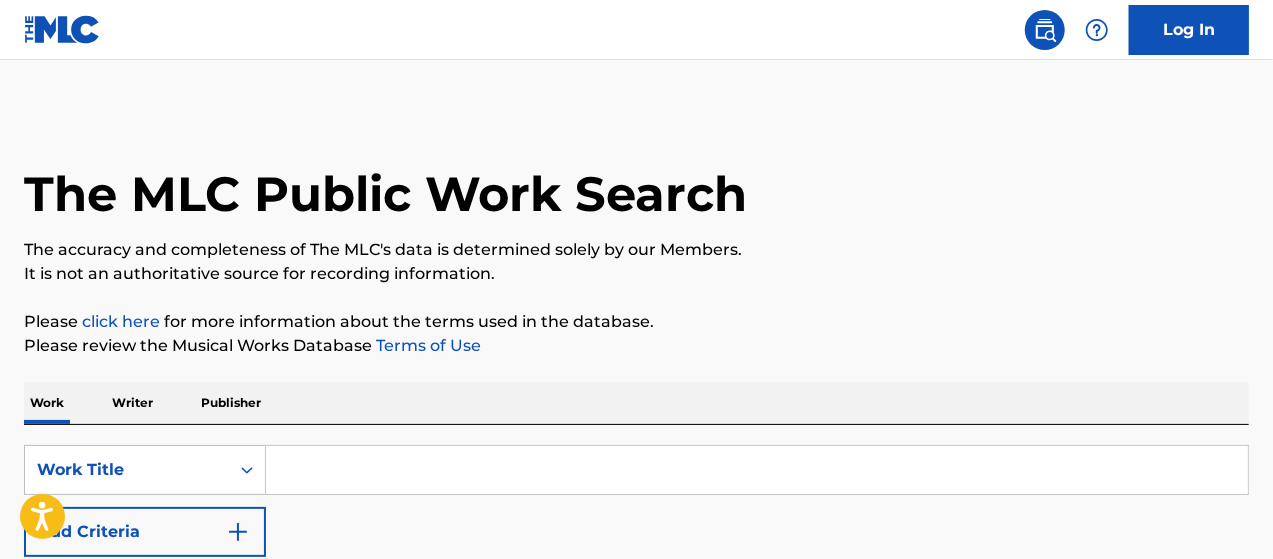 paste on "A LIE" 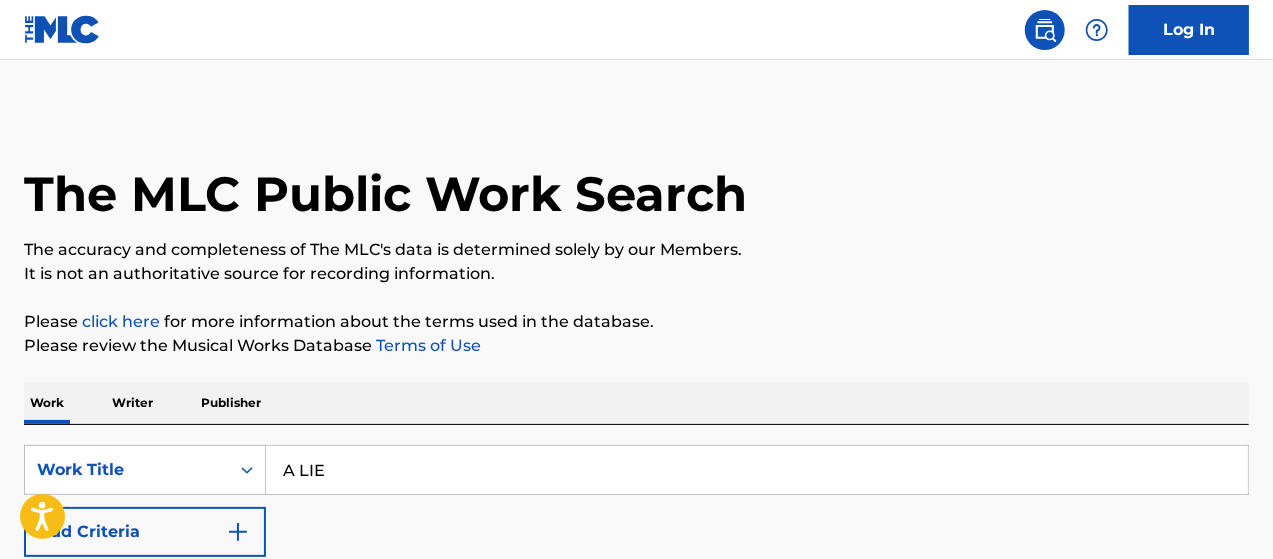 type on "A LIE" 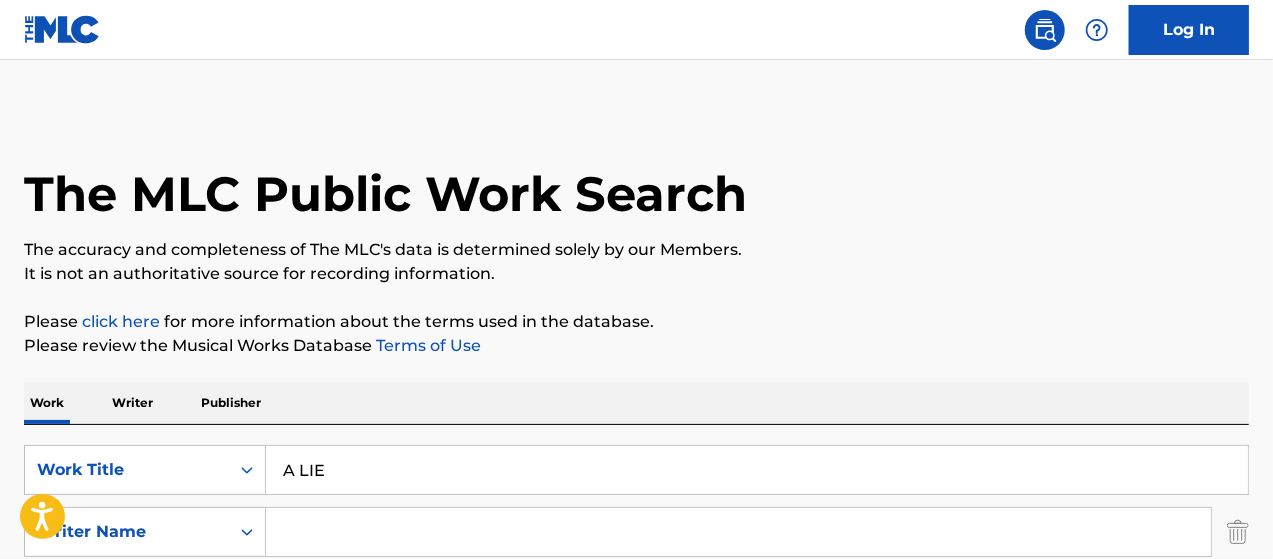 click at bounding box center [738, 532] 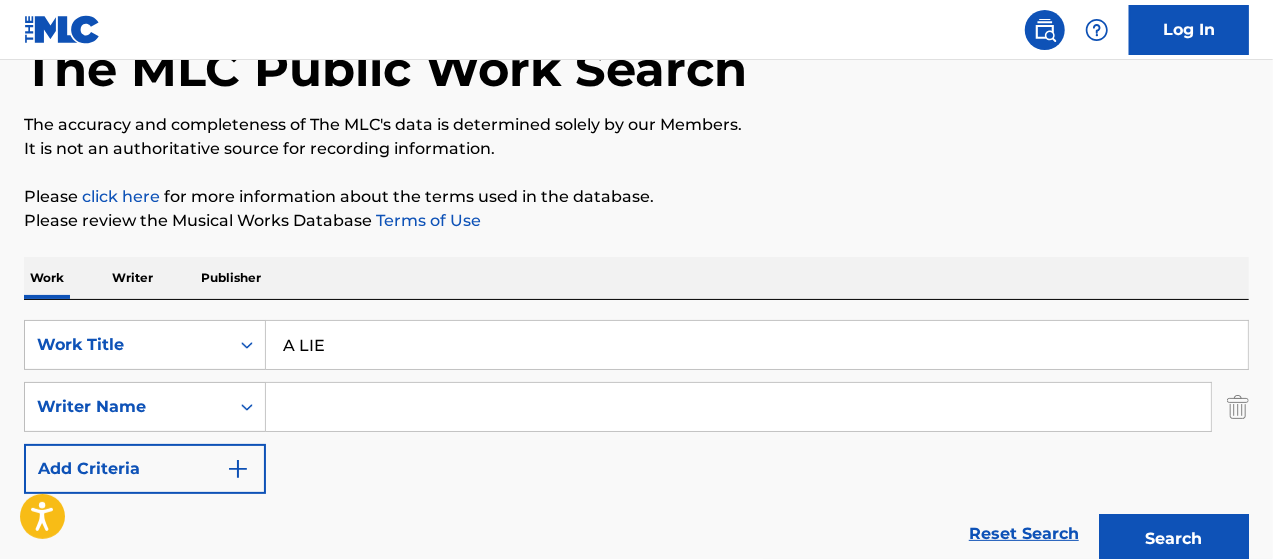 scroll, scrollTop: 233, scrollLeft: 0, axis: vertical 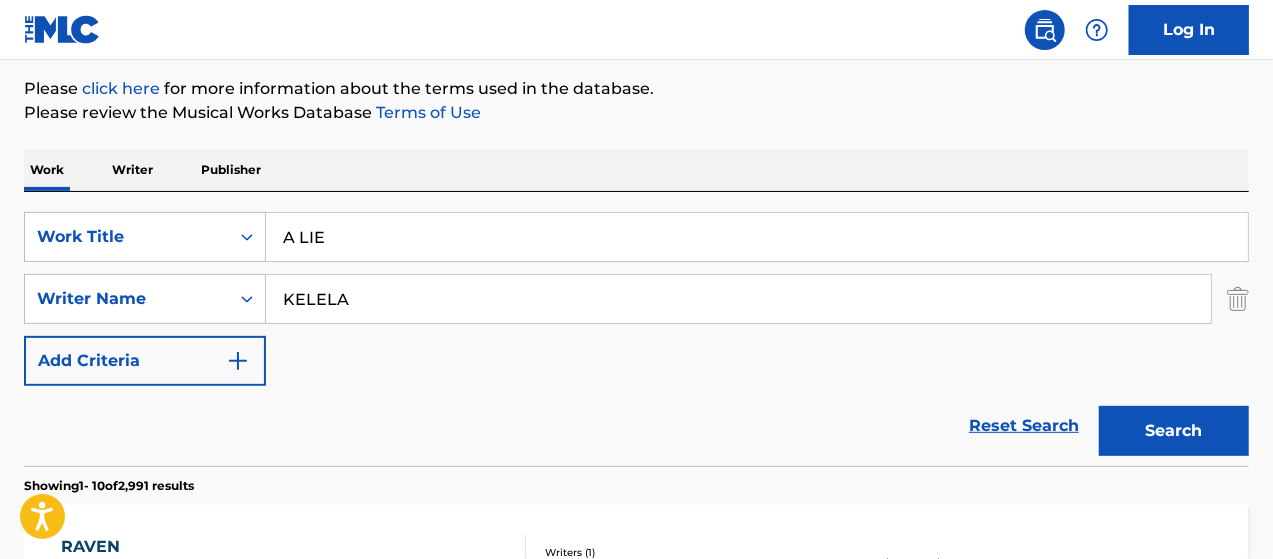 type on "KELELA" 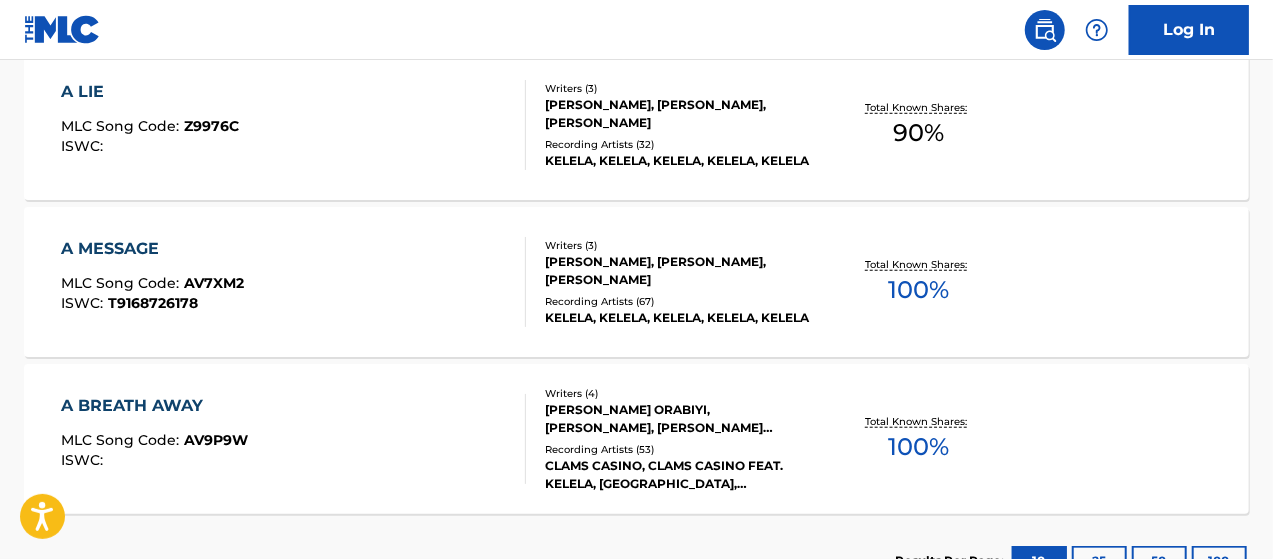 scroll, scrollTop: 600, scrollLeft: 0, axis: vertical 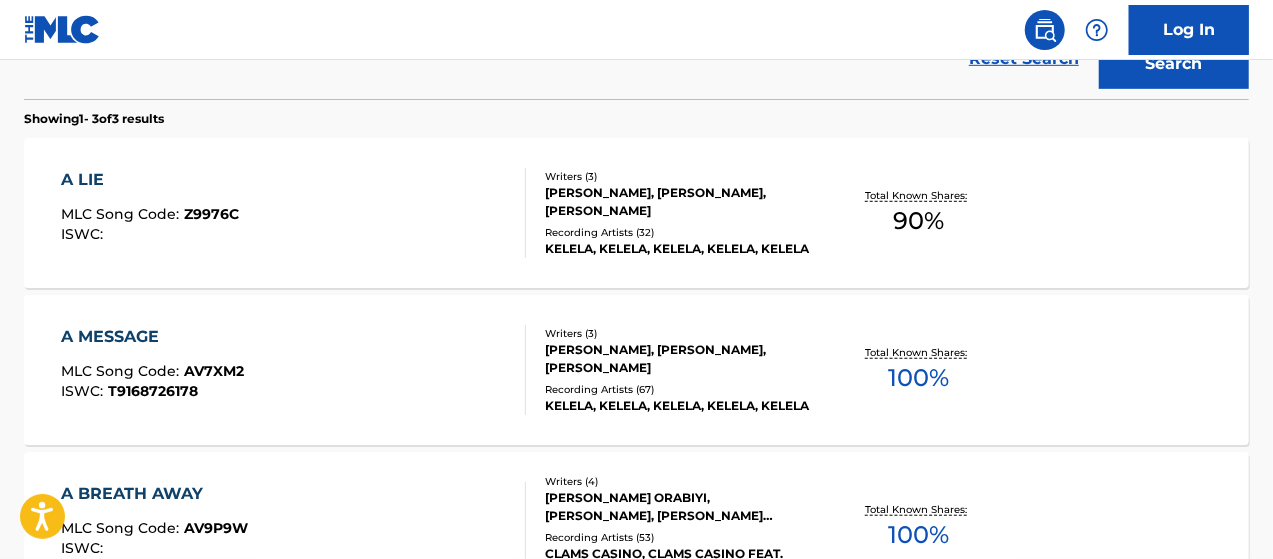 click on "MLC Song Code :" at bounding box center [122, 214] 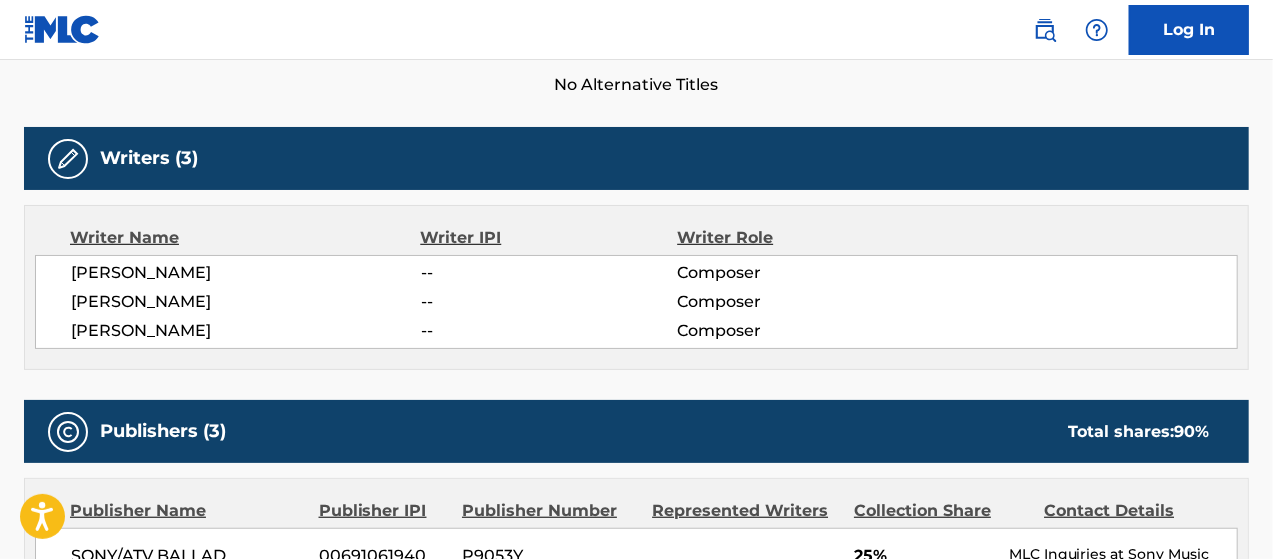 scroll, scrollTop: 533, scrollLeft: 0, axis: vertical 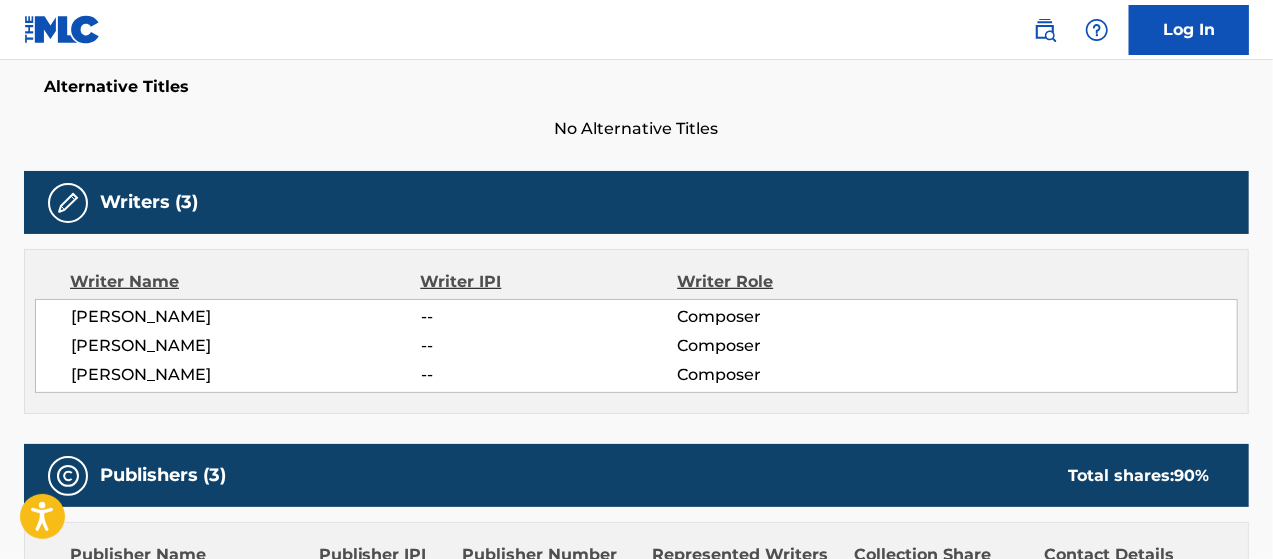 click on "[PERSON_NAME]" at bounding box center (246, 375) 